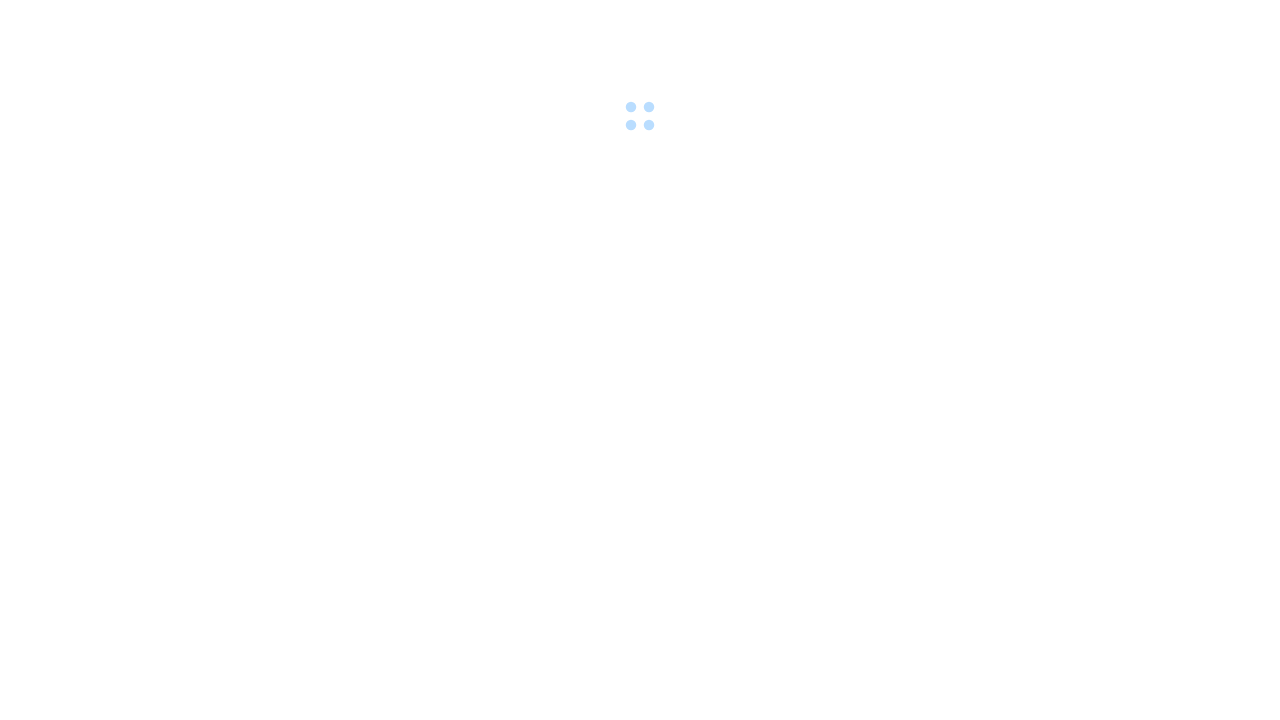 scroll, scrollTop: 0, scrollLeft: 0, axis: both 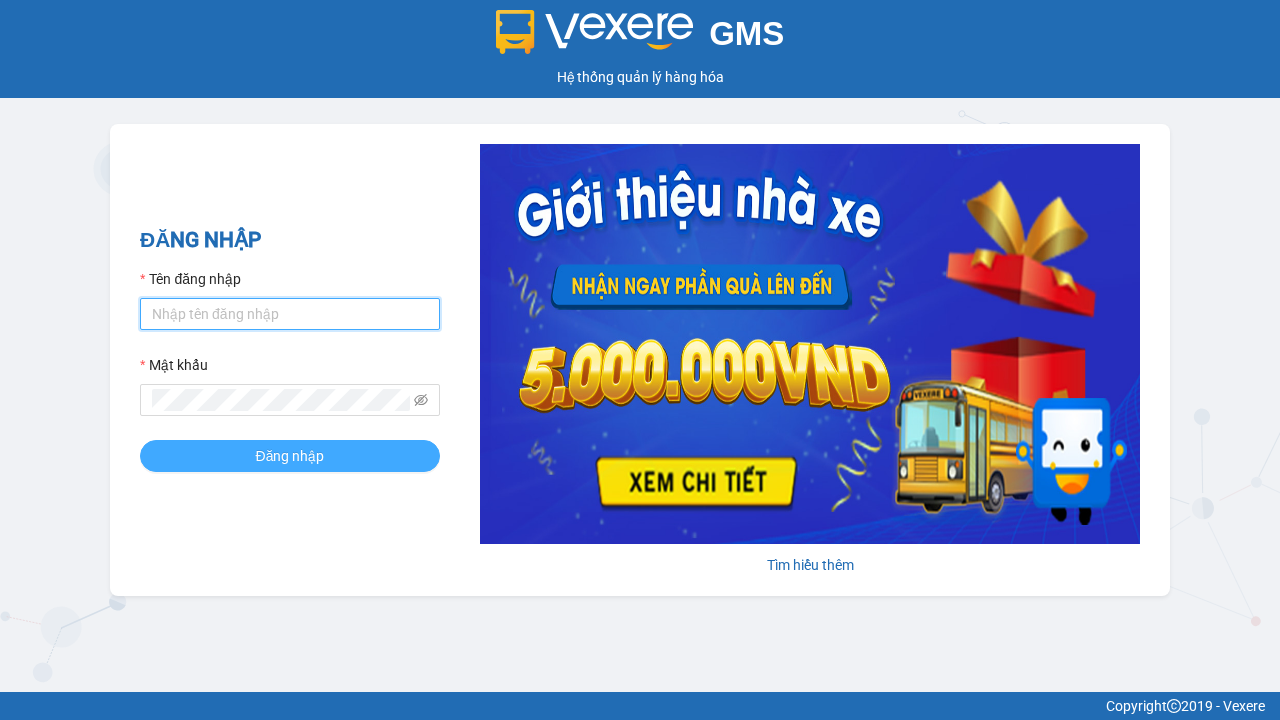 click on "Tên đăng nhập" at bounding box center [290, 314] 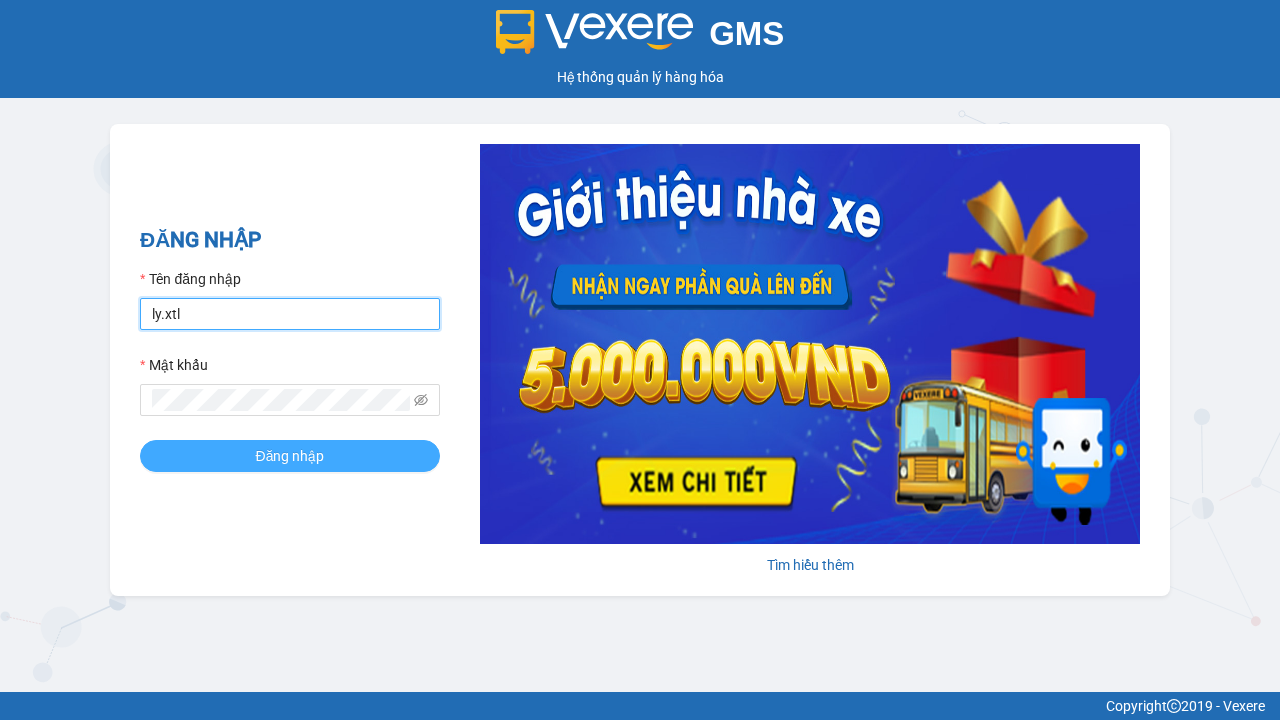 type on "ly.xtl" 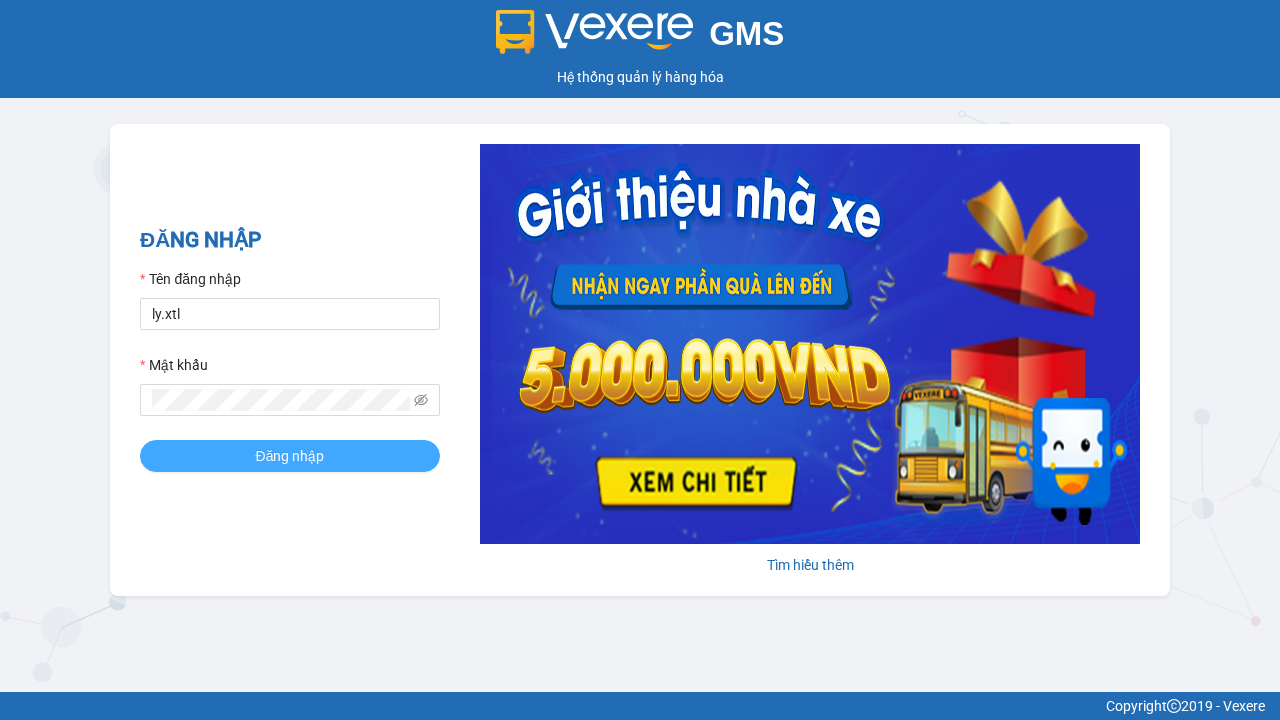 click on "Đăng nhập" at bounding box center [290, 456] 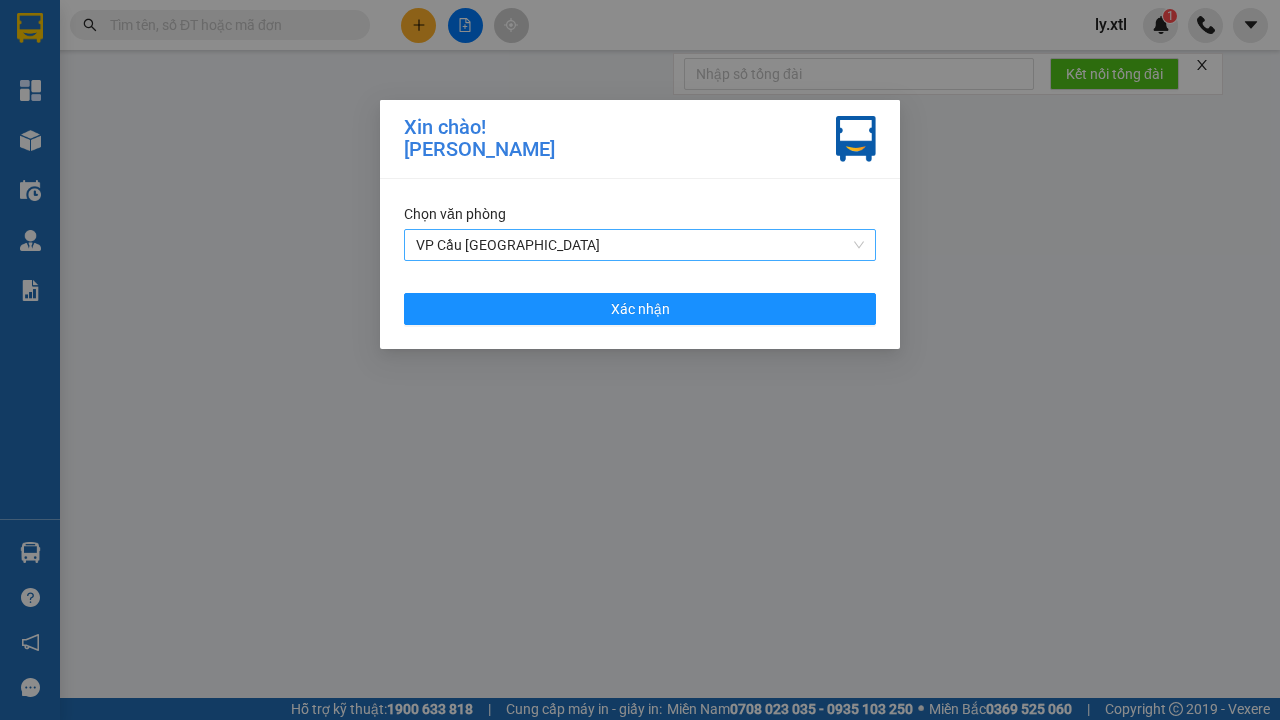 click on "VP Cầu [GEOGRAPHIC_DATA]" at bounding box center [640, 245] 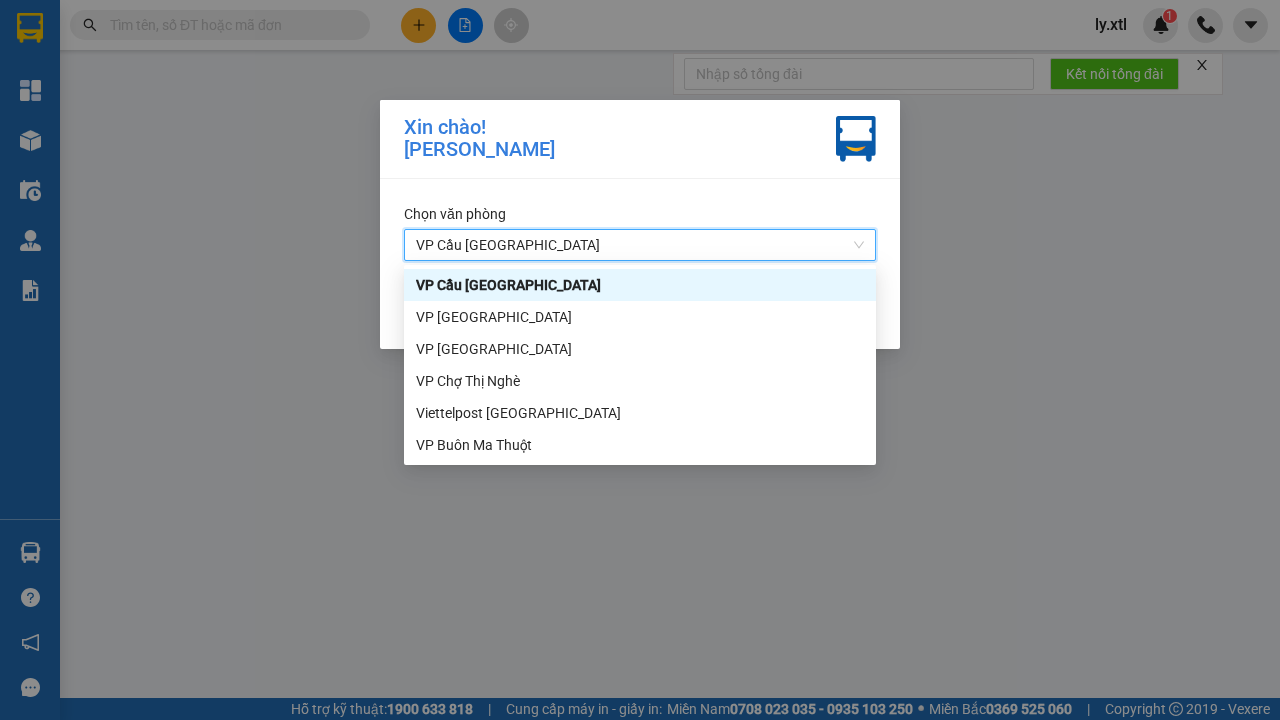 click on "Xác nhận" at bounding box center (640, 309) 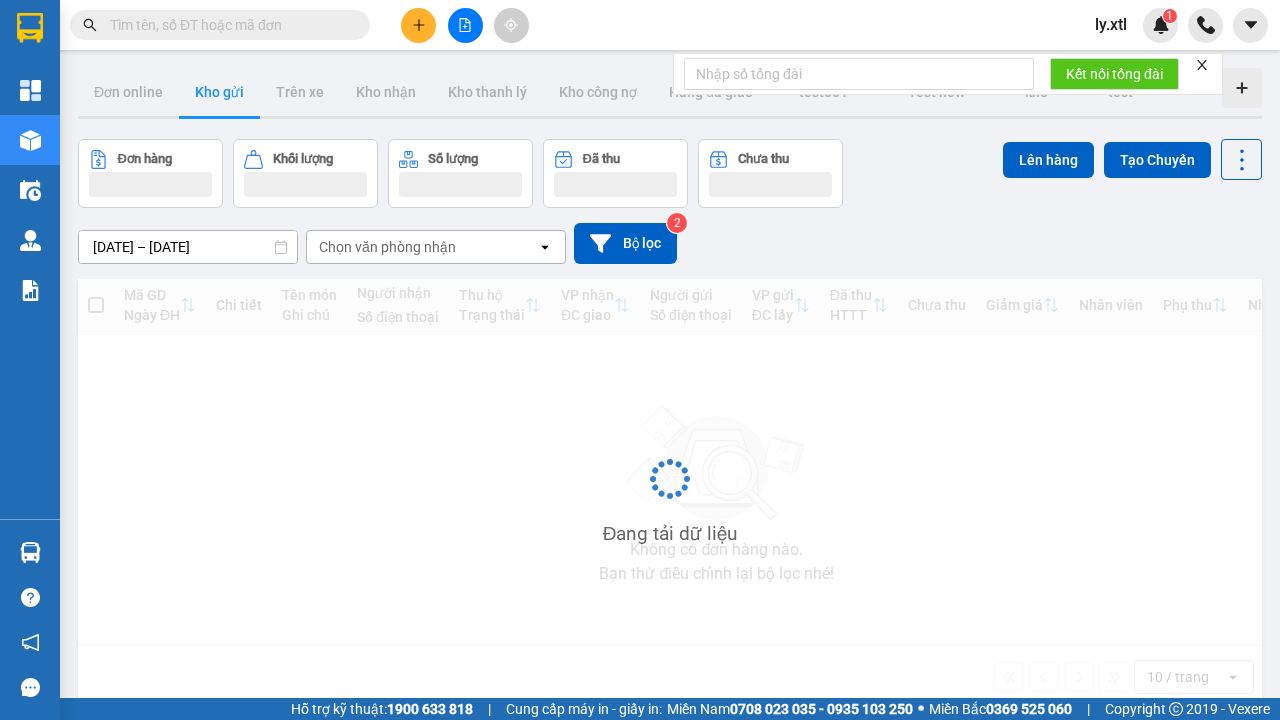click 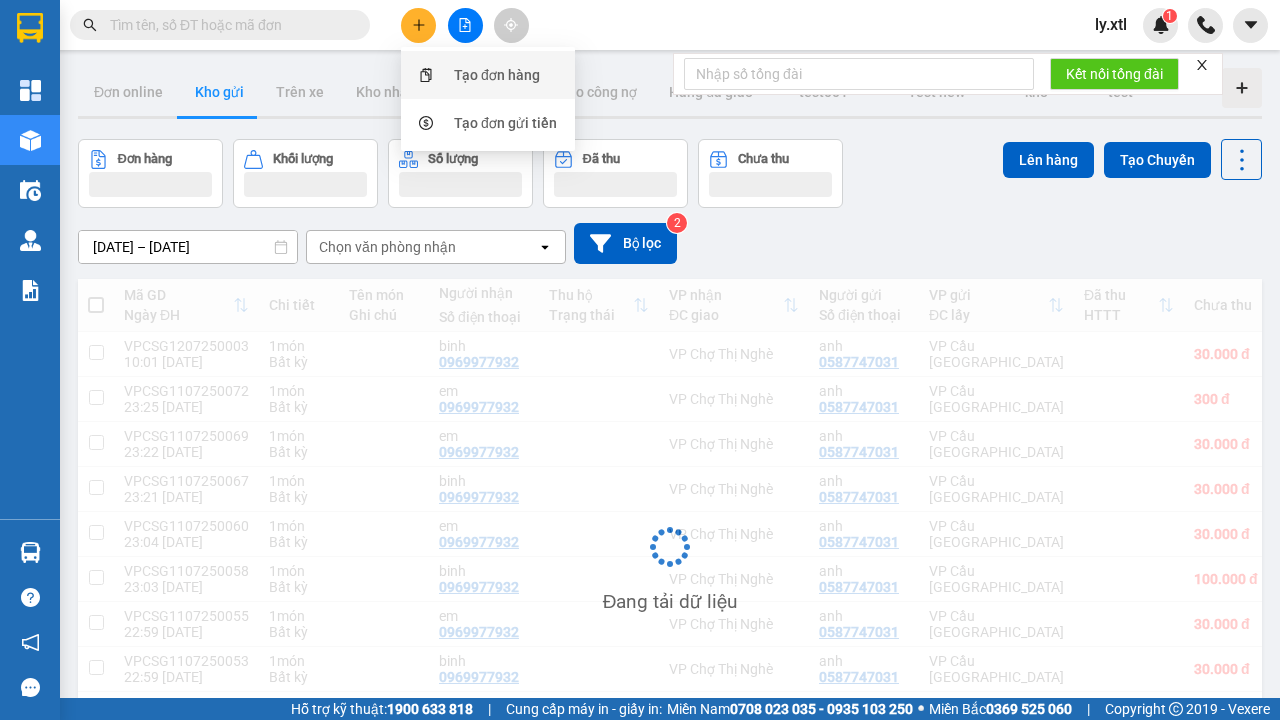 click on "Tạo đơn hàng" at bounding box center [497, 75] 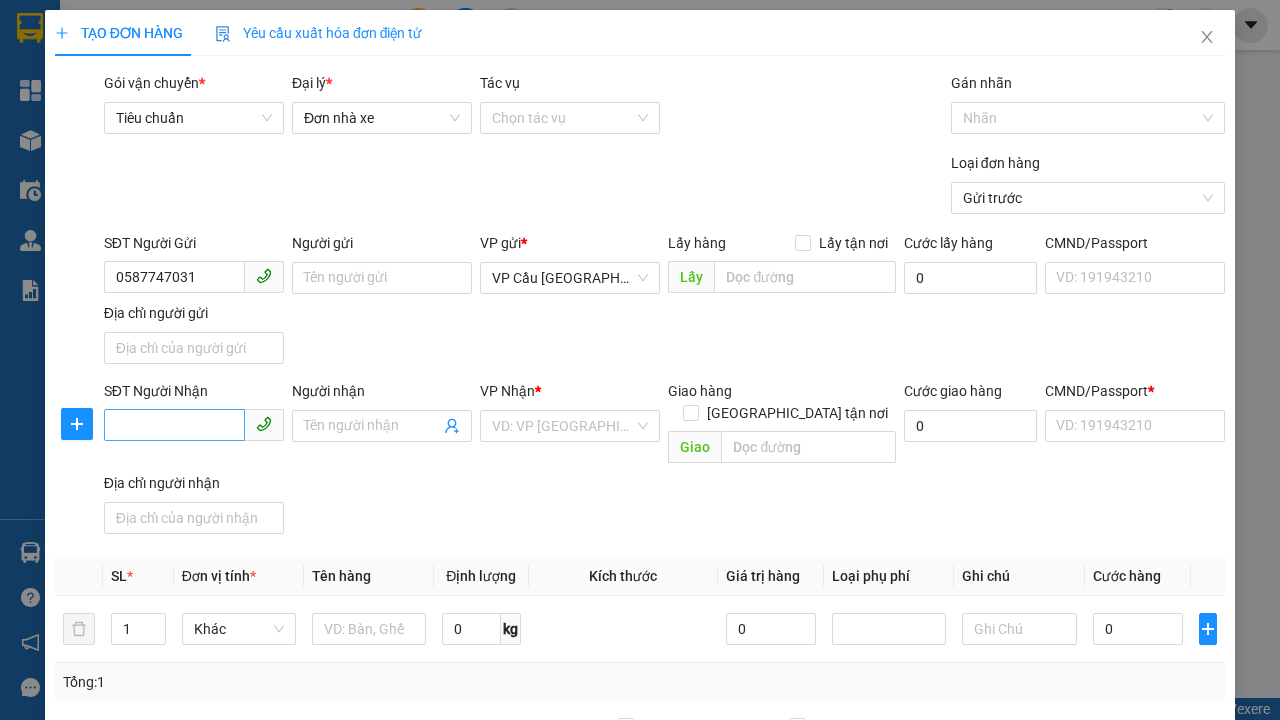 type on "0587747031" 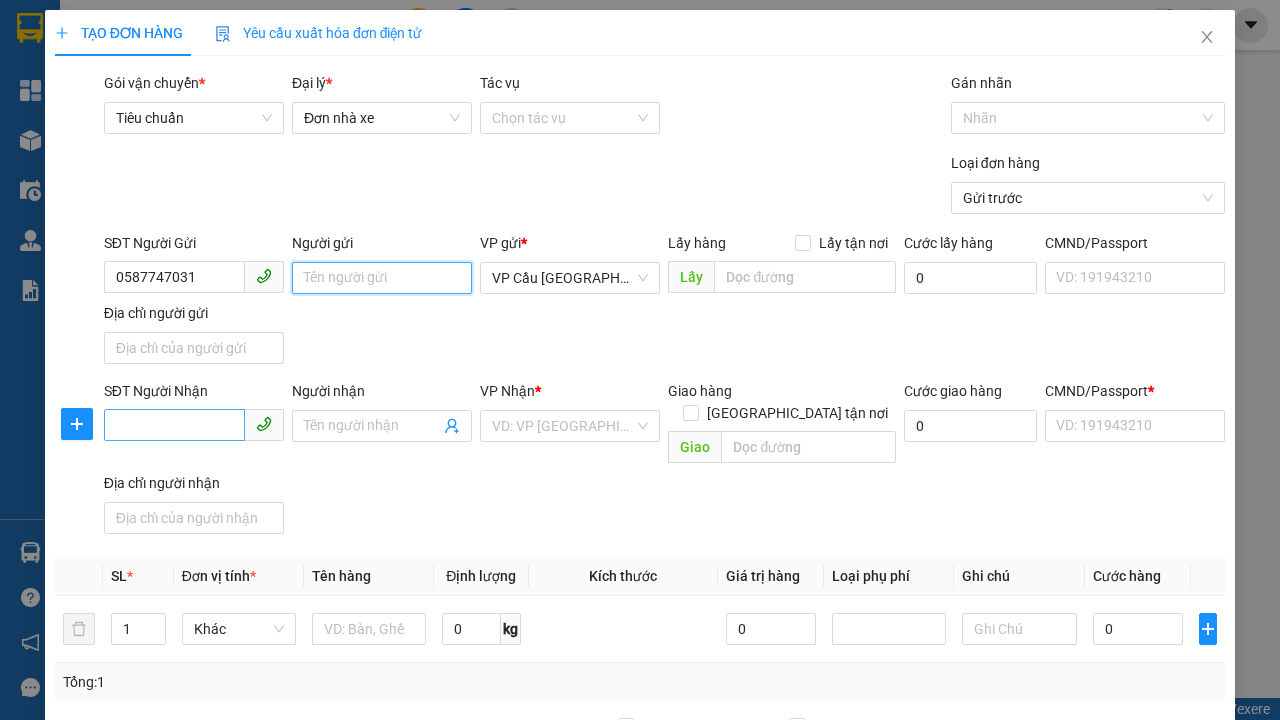 click on "Người gửi" at bounding box center [382, 278] 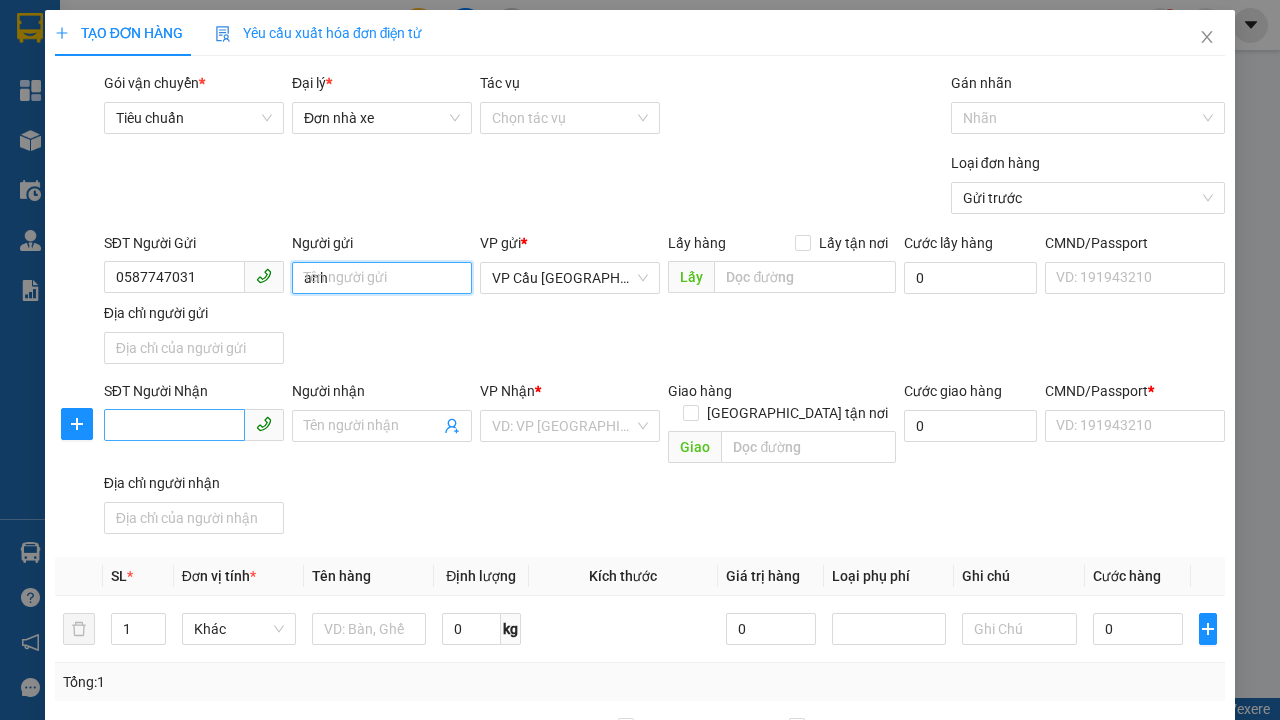 click on "VP Cầu [GEOGRAPHIC_DATA]" at bounding box center [570, 278] 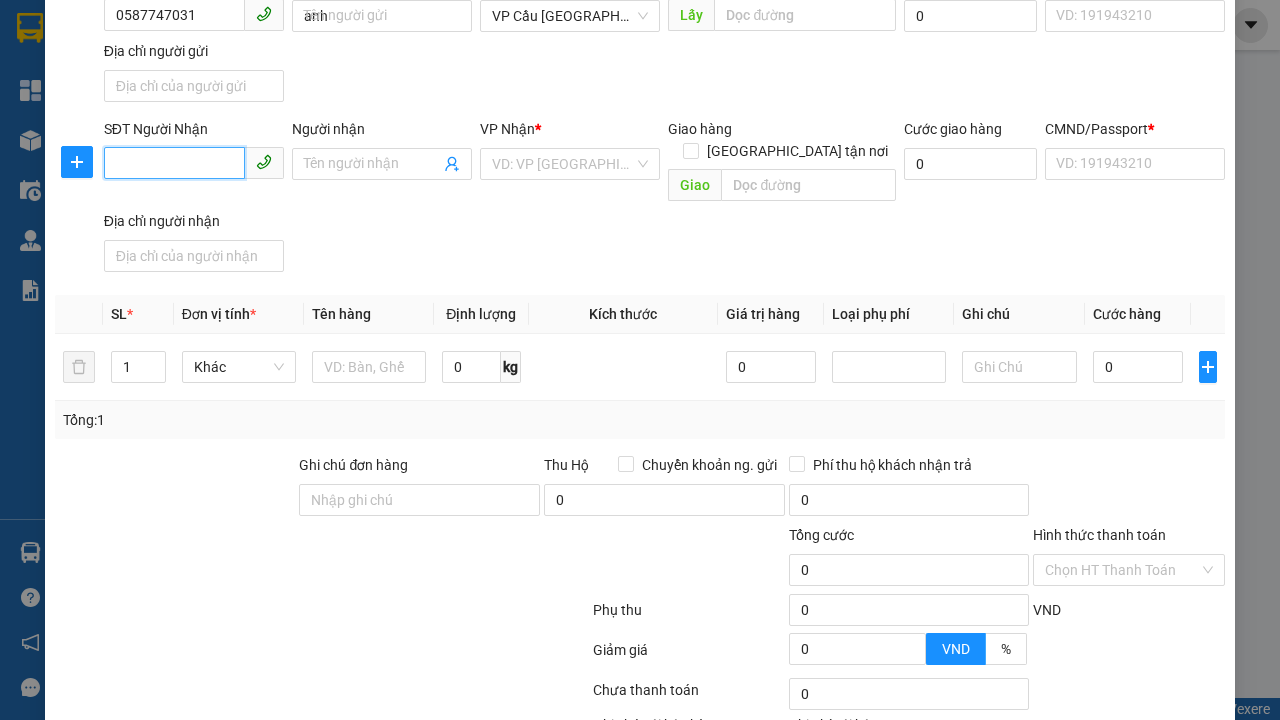 click on "SĐT Người Nhận" at bounding box center (174, 163) 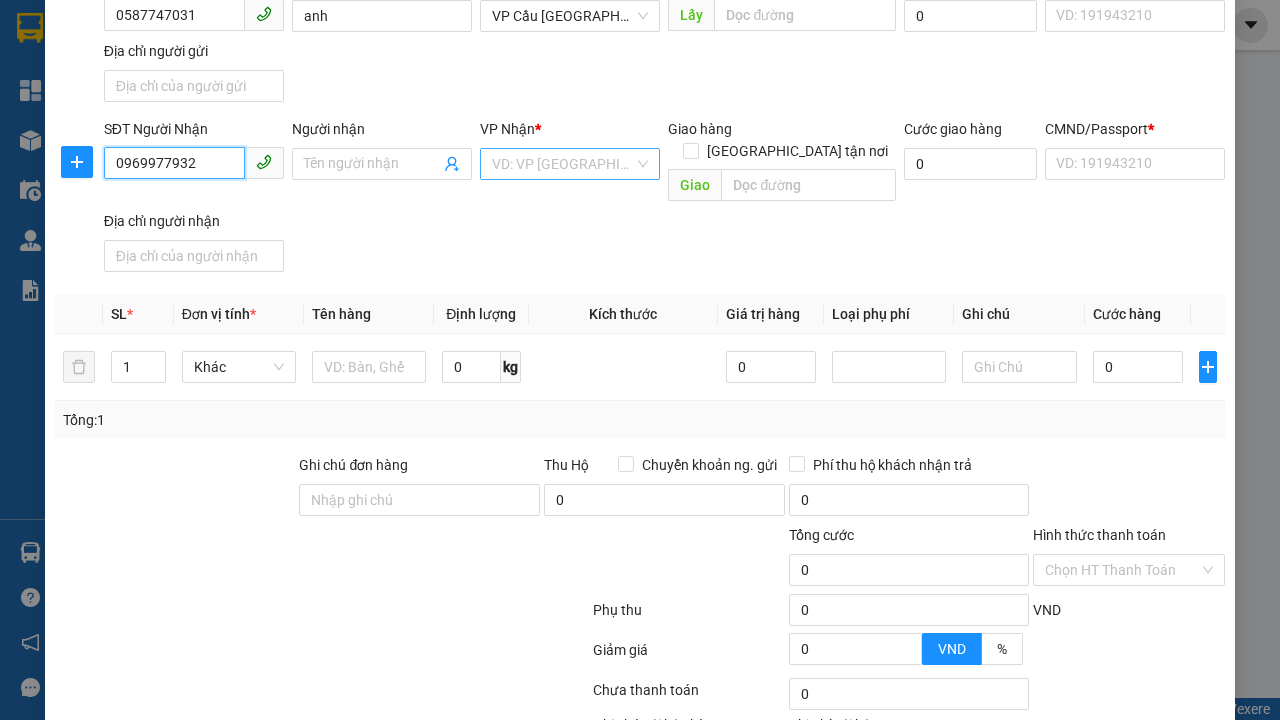 type on "0969977932" 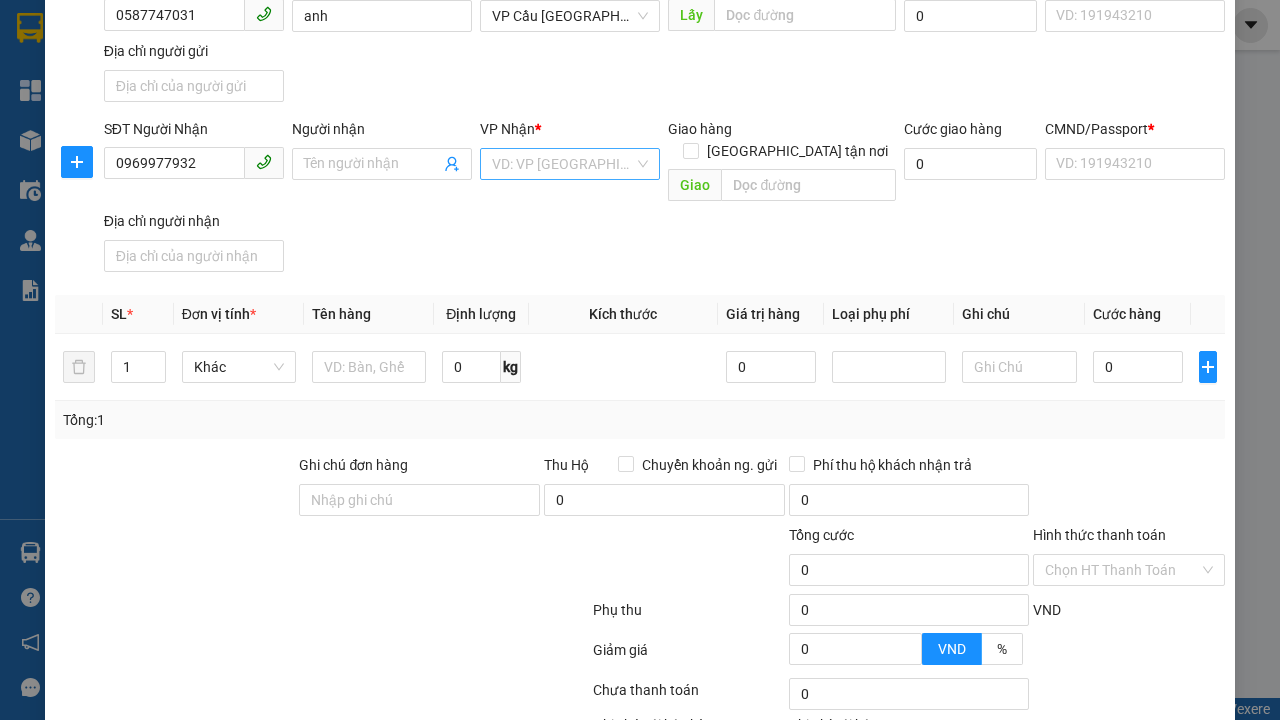 click on "Người nhận" at bounding box center (372, 164) 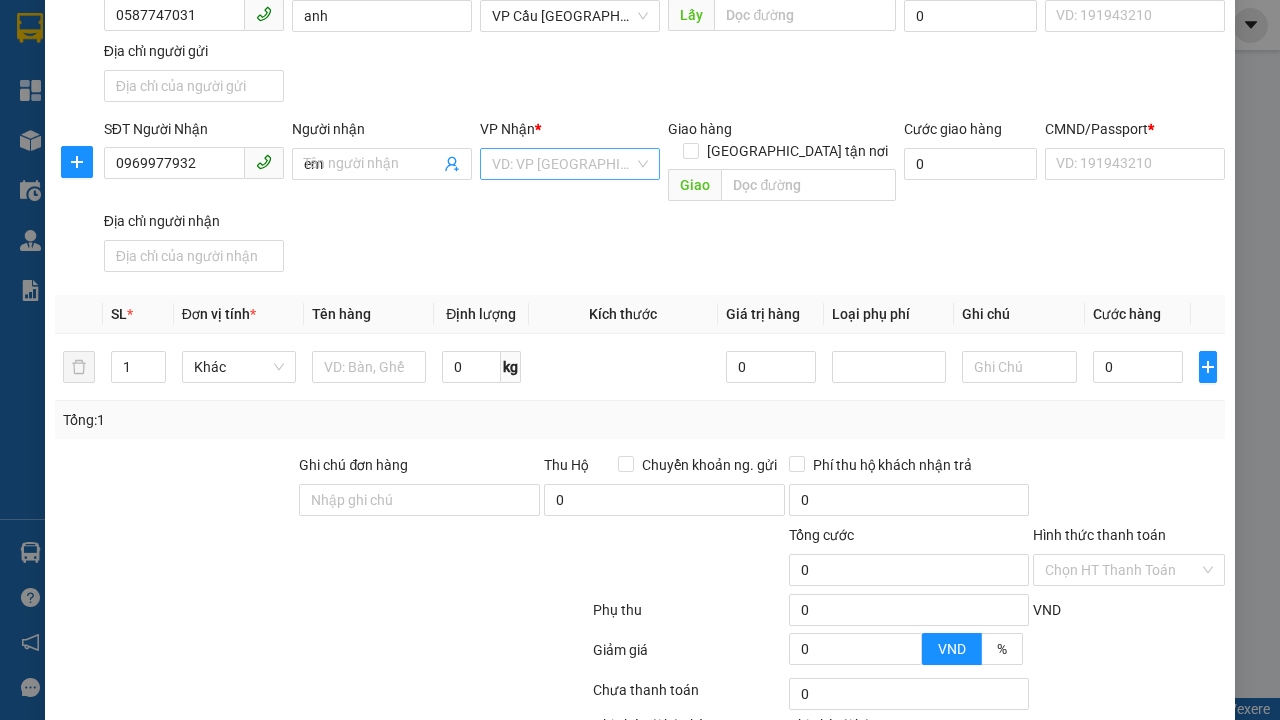 type on "em" 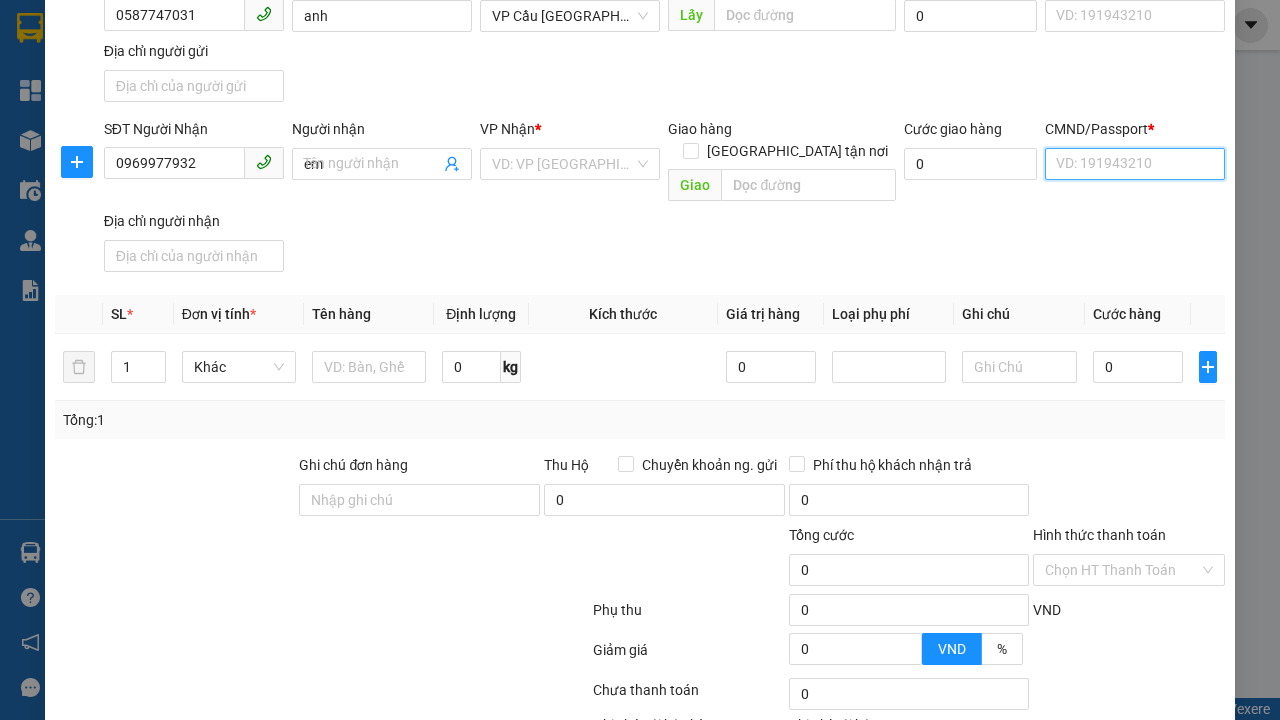 click on "CMND/Passport  *" at bounding box center (1135, 164) 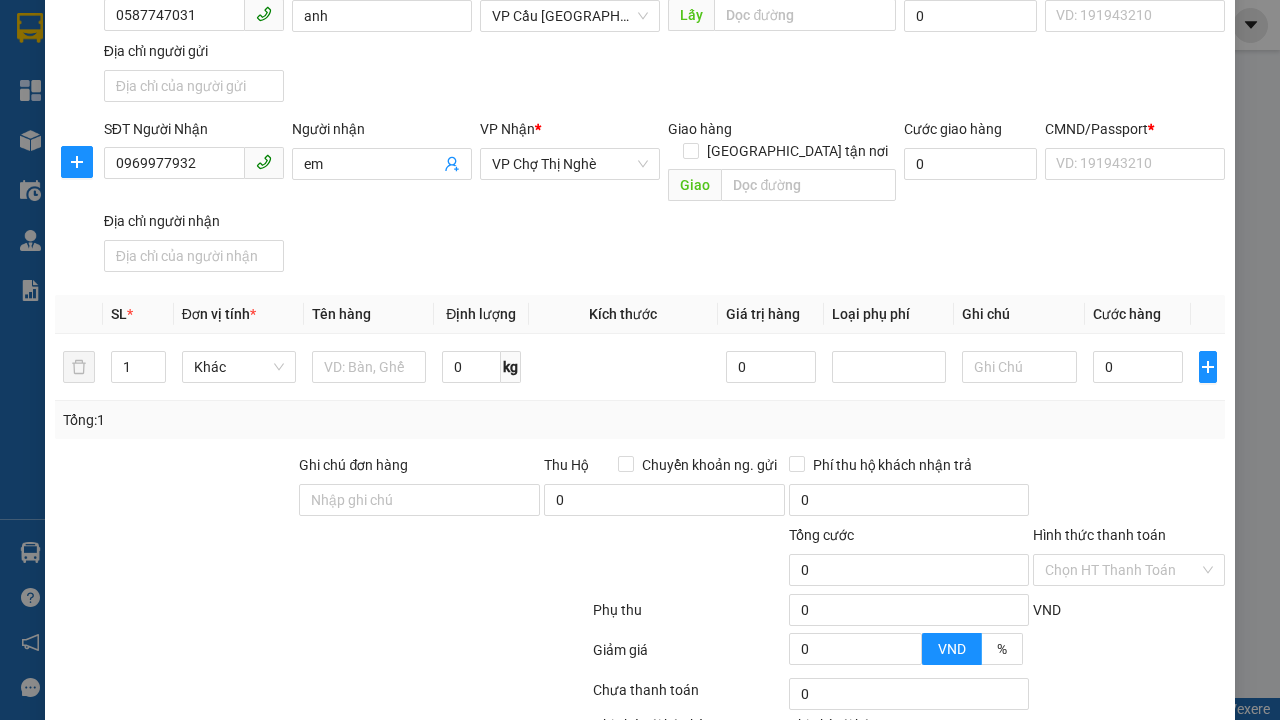 click on "SĐT Người Gửi 0587747031 Người gửi anh VP gửi  * VP Cầu [GEOGRAPHIC_DATA] Lấy hàng Lấy tận nơi Lấy Cước lấy hàng 0 CMND/Passport VD: [PASSPORT] Địa chỉ người gửi" at bounding box center [664, 40] 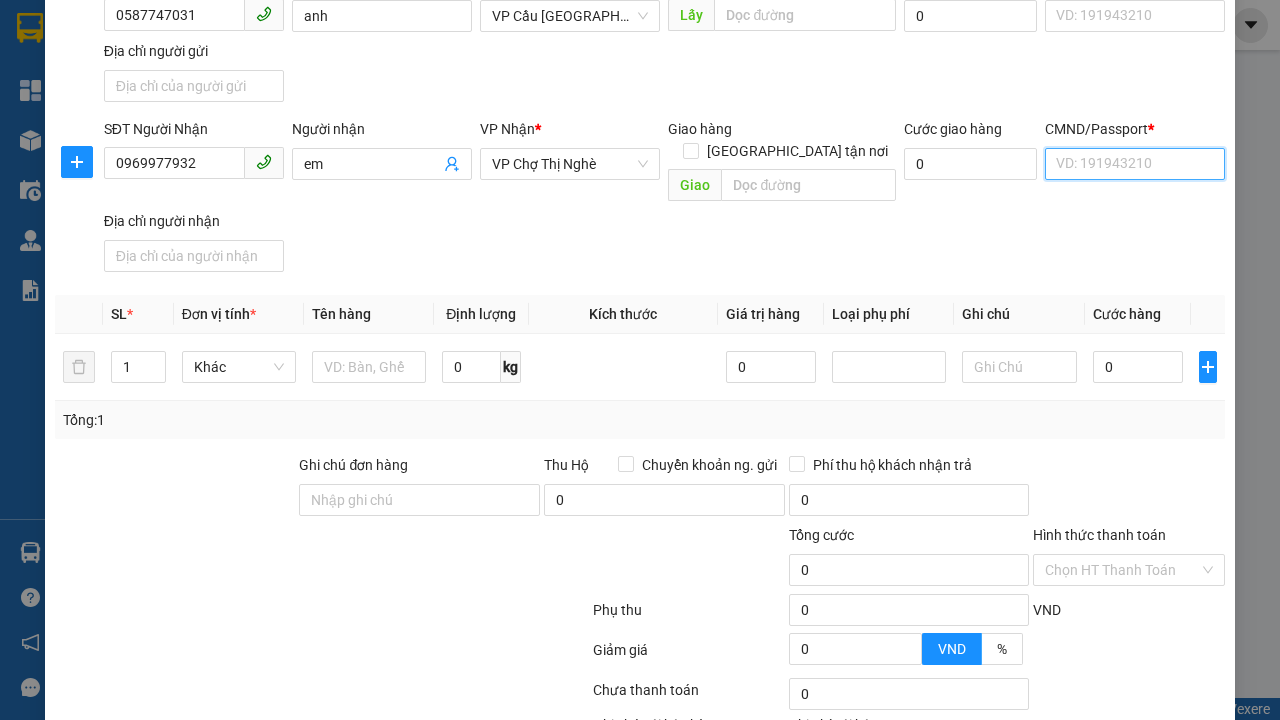 click on "CMND/Passport  *" at bounding box center (1135, 164) 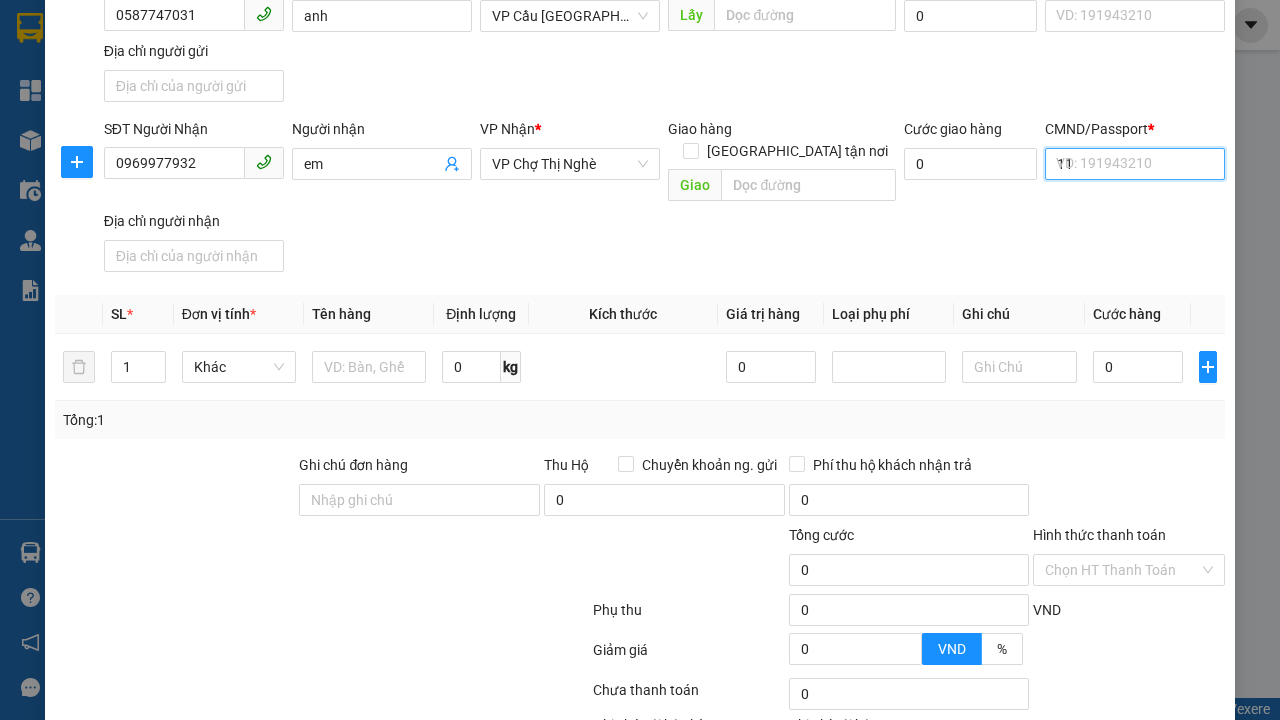 scroll, scrollTop: 232, scrollLeft: 0, axis: vertical 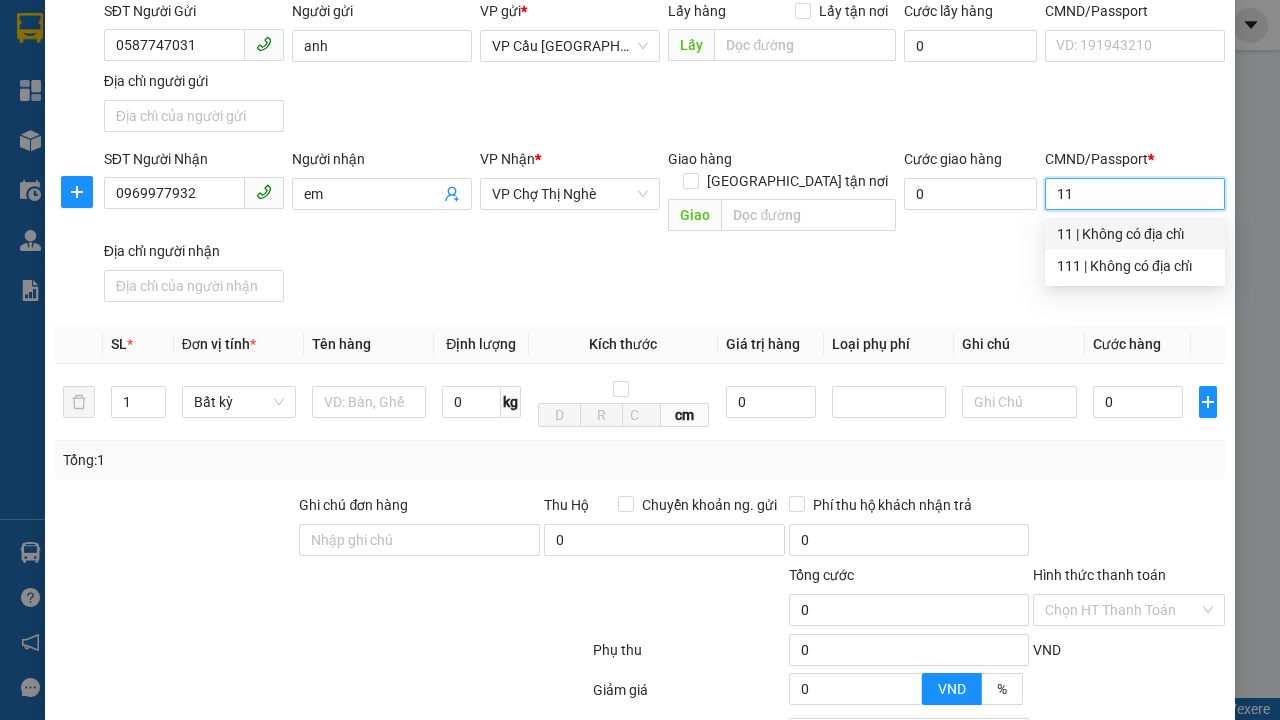 type on "11" 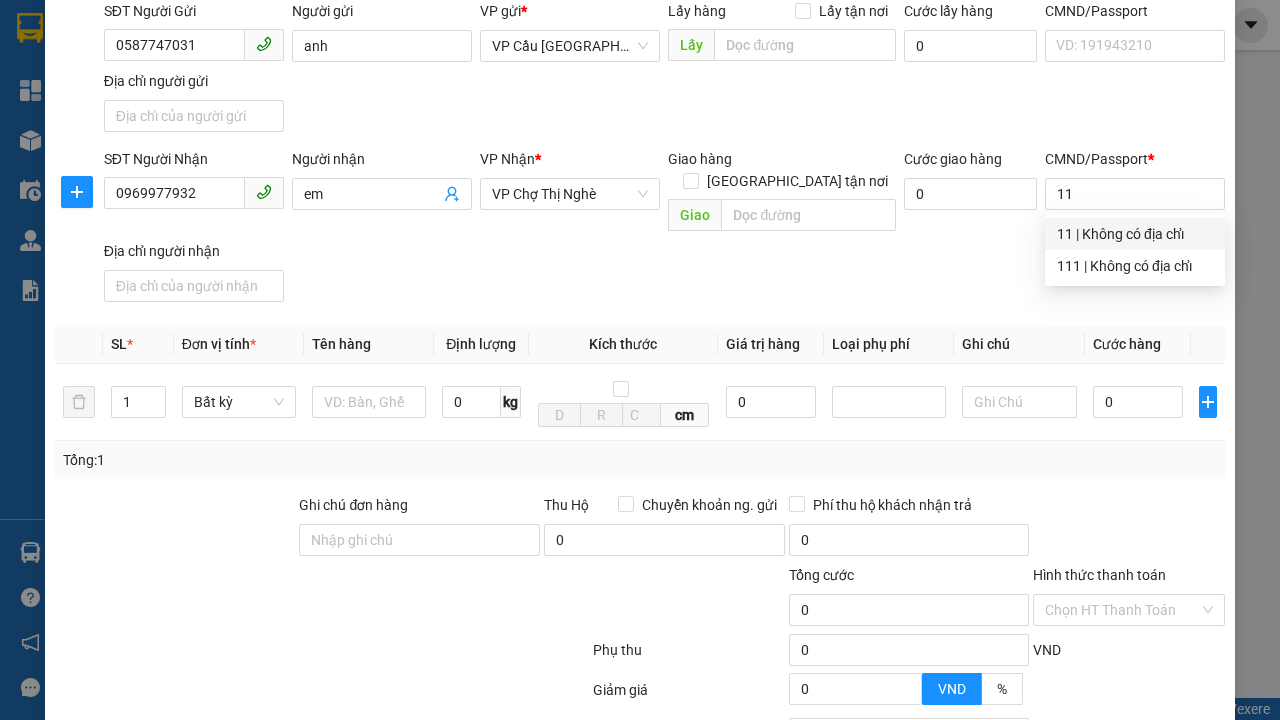 click on "SĐT Người Nhận 0969977932 Người nhận em VP Nhận  * VP Chợ Thị Nghè Giao hàng Giao tận nơi Giao Cước giao hàng 0 CMND/Passport  * 11 Địa chỉ người nhận" at bounding box center [664, 229] 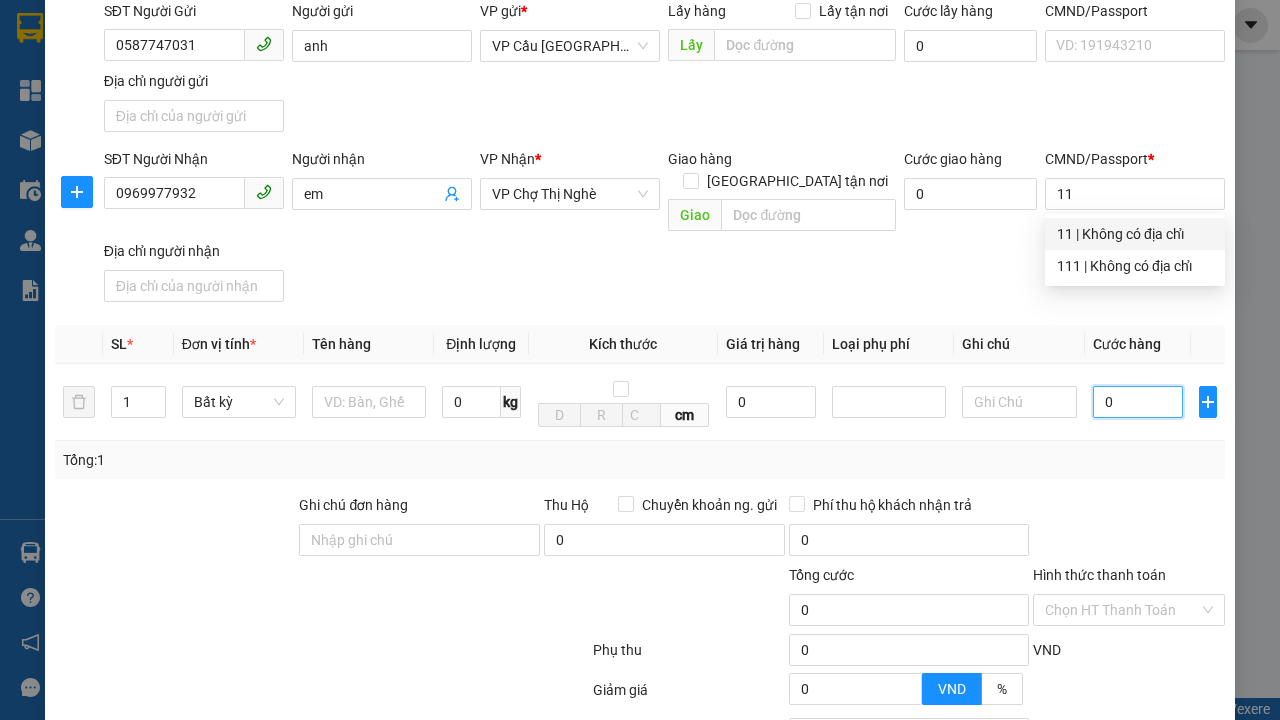 click on "0" at bounding box center (1138, 402) 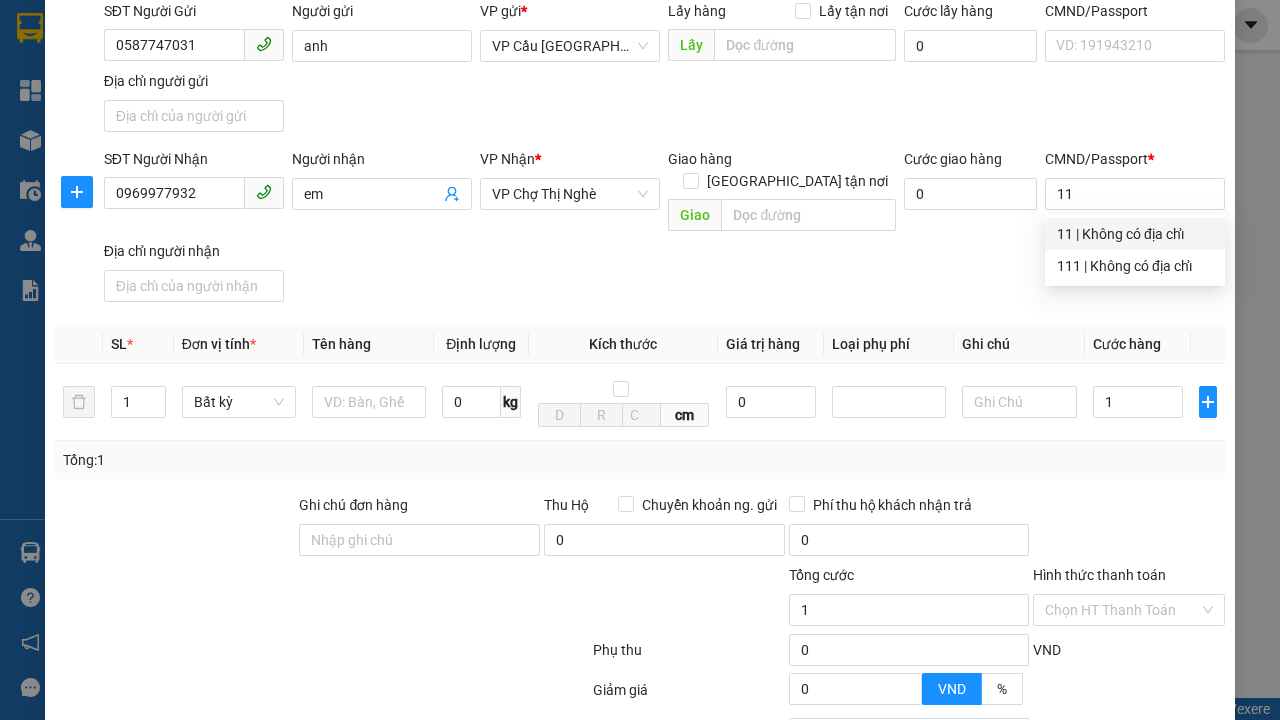click on "Ghi chú" at bounding box center [1019, 344] 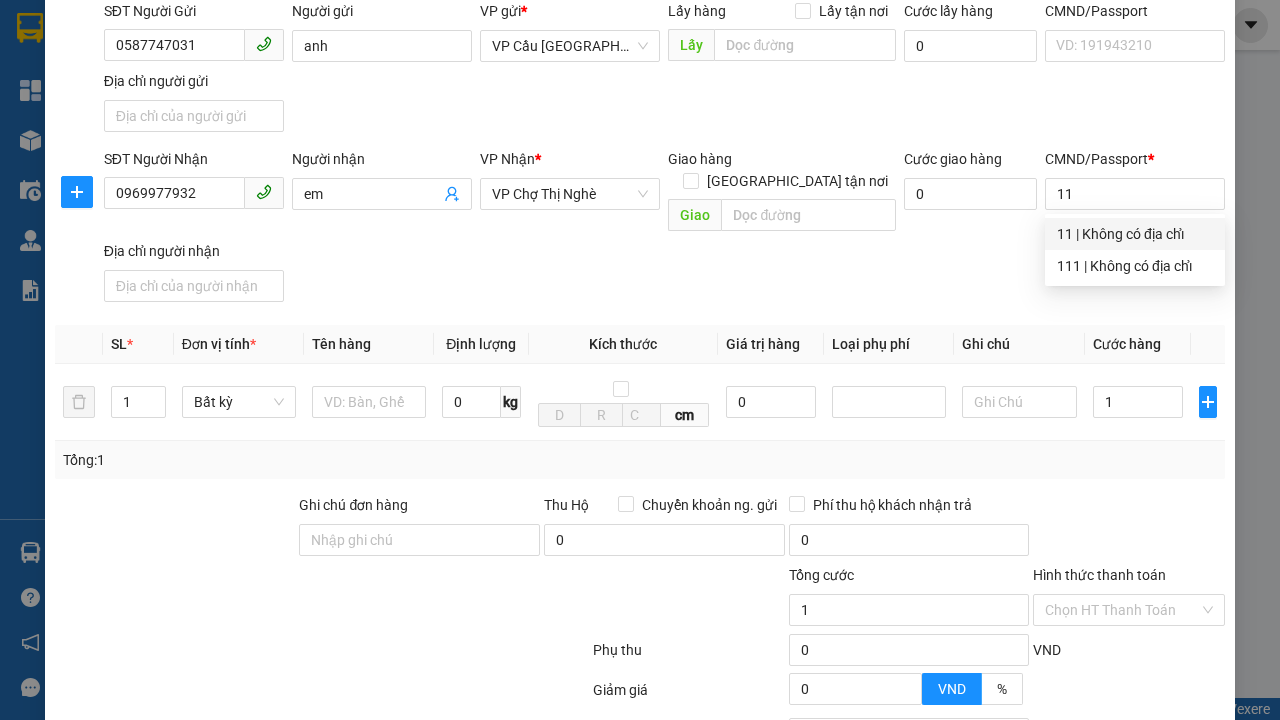 type on "1.000" 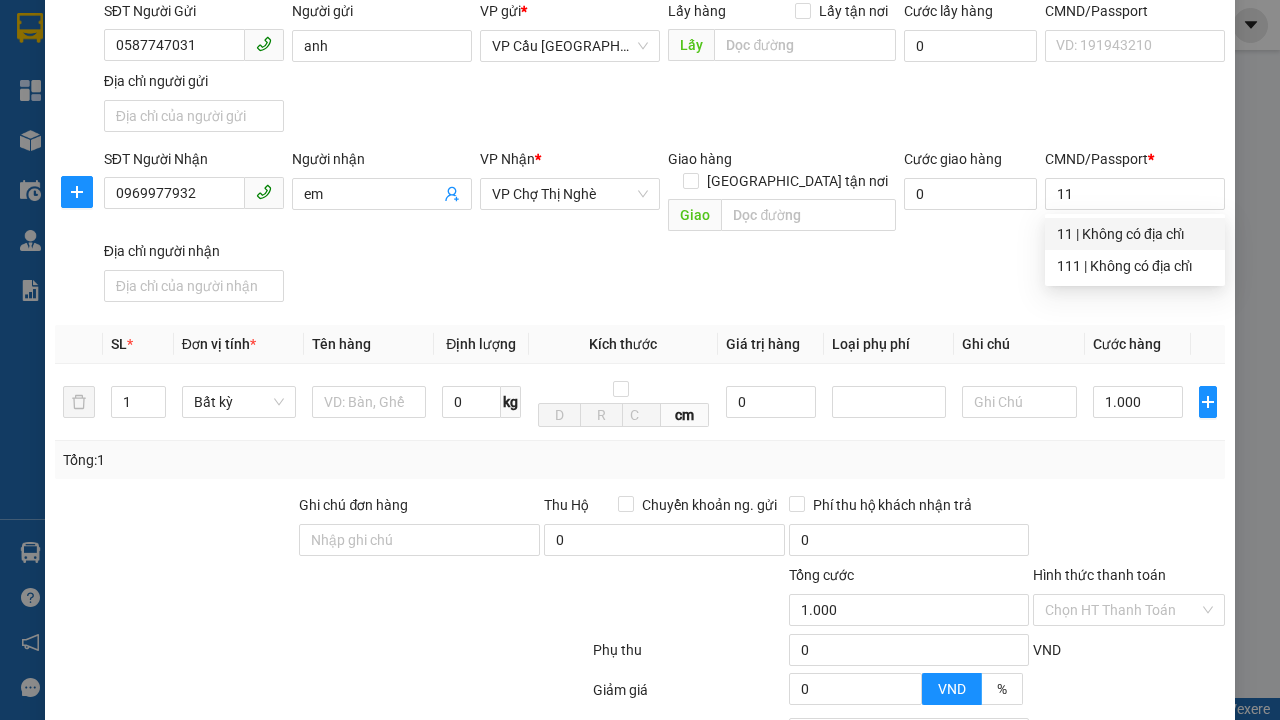 type on "300" 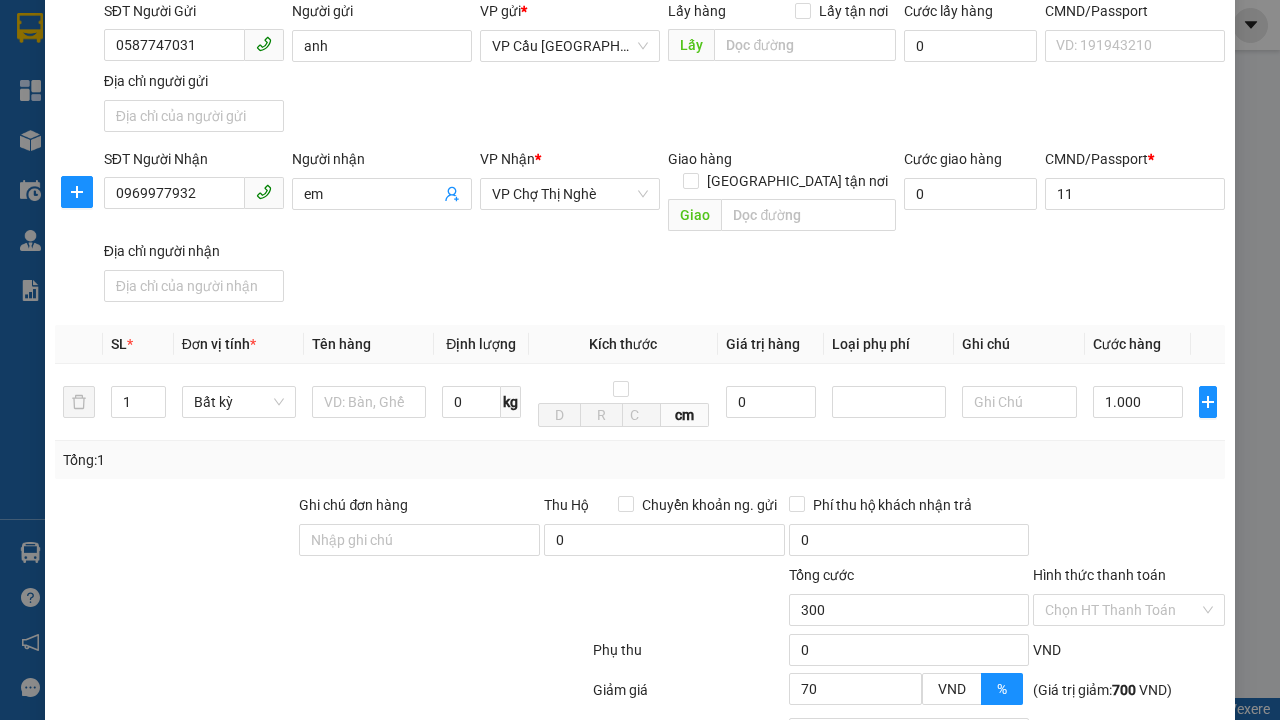 click on "[PERSON_NAME]" at bounding box center [1027, 847] 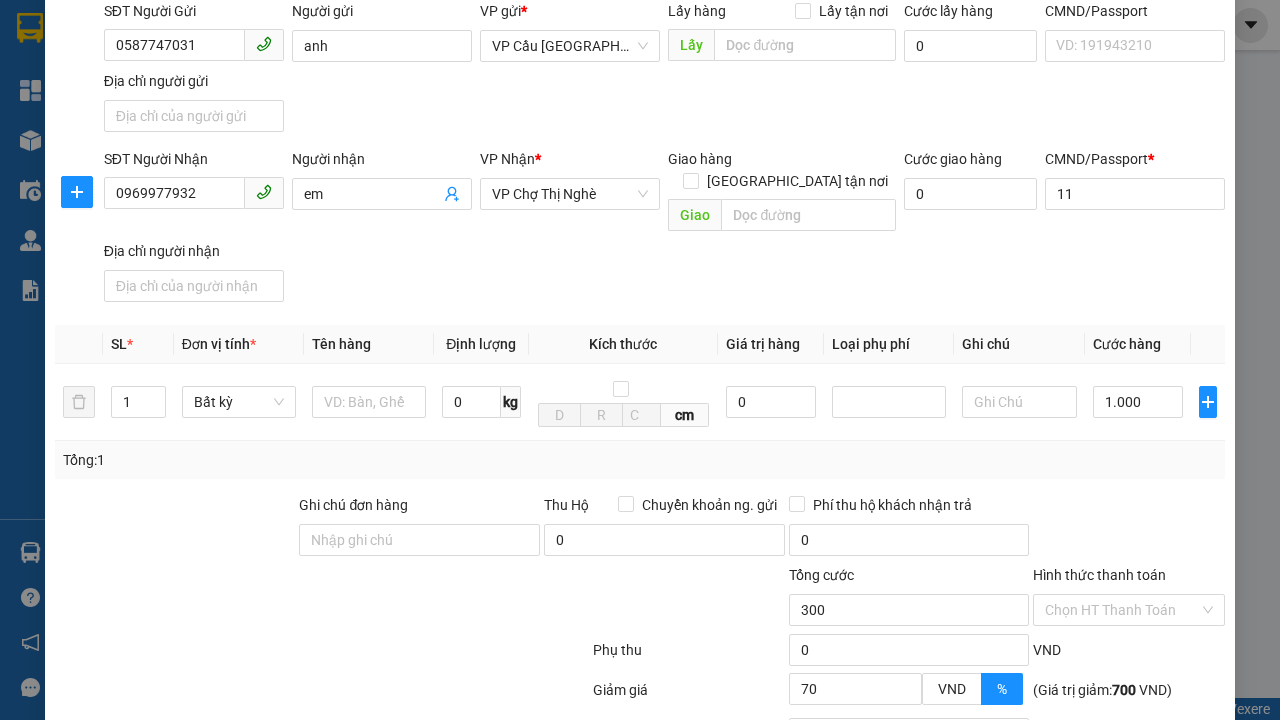 scroll, scrollTop: 0, scrollLeft: 0, axis: both 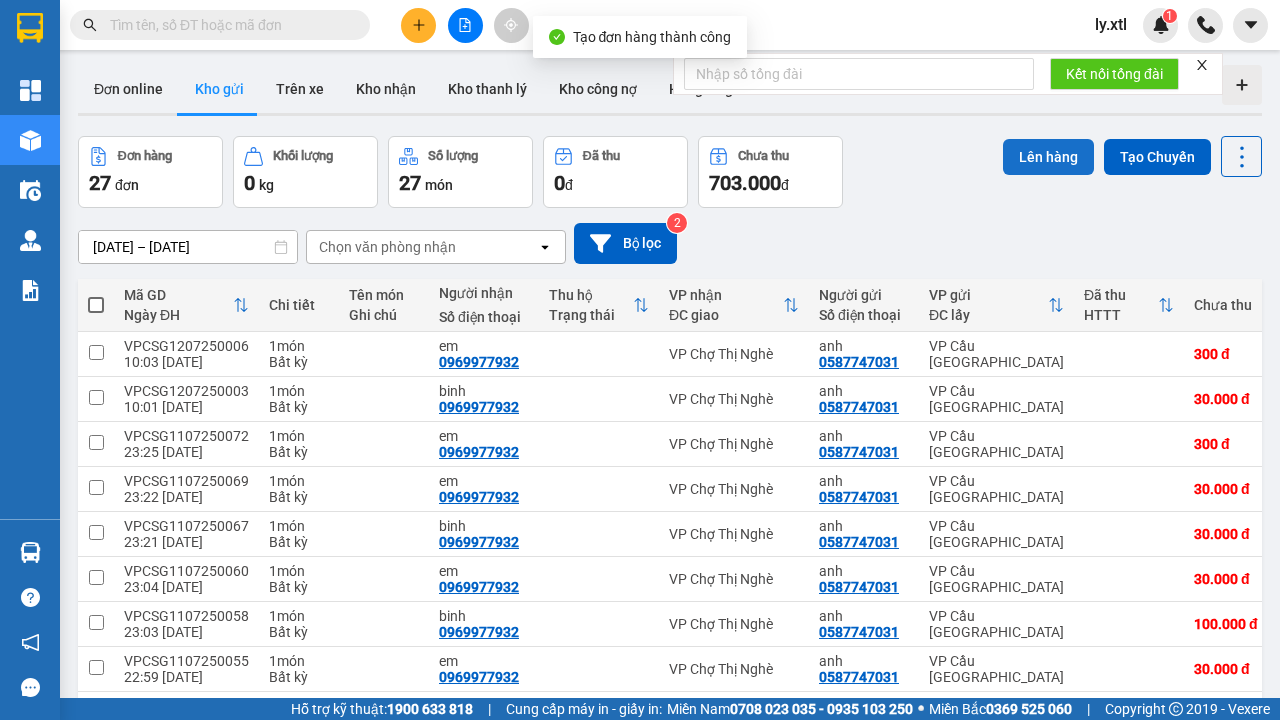 click at bounding box center (96, 352) 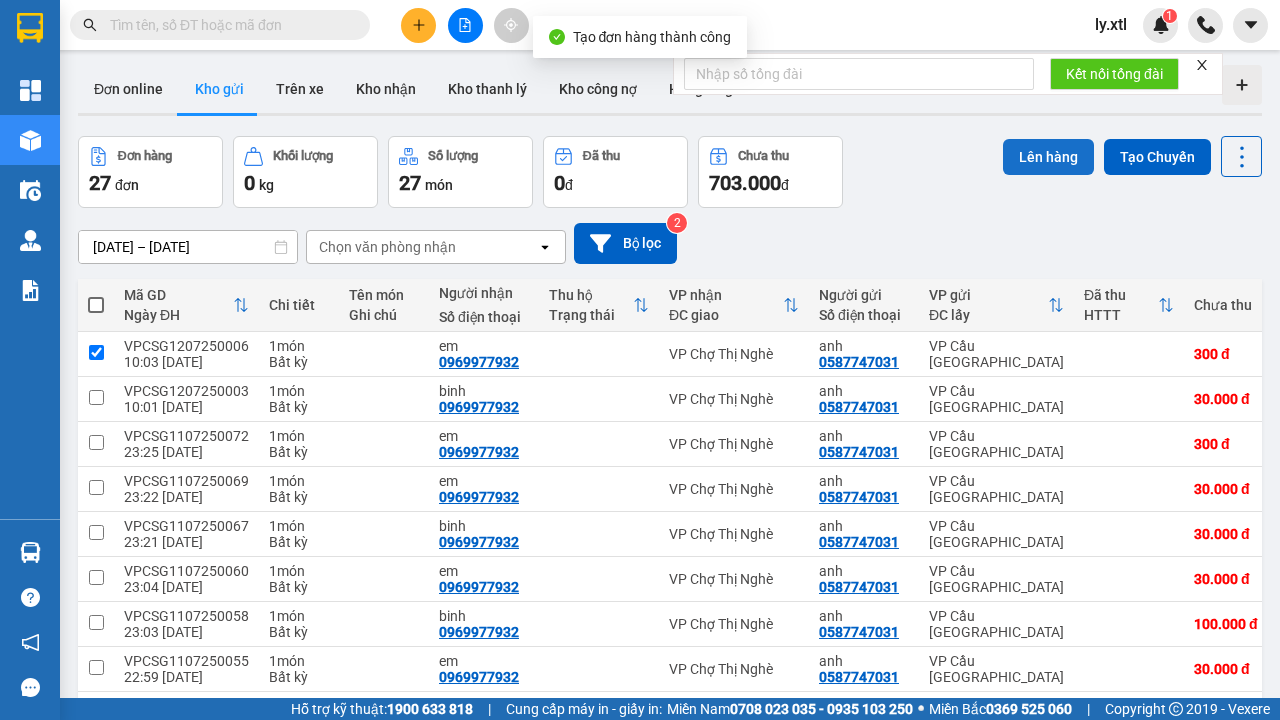 checkbox on "true" 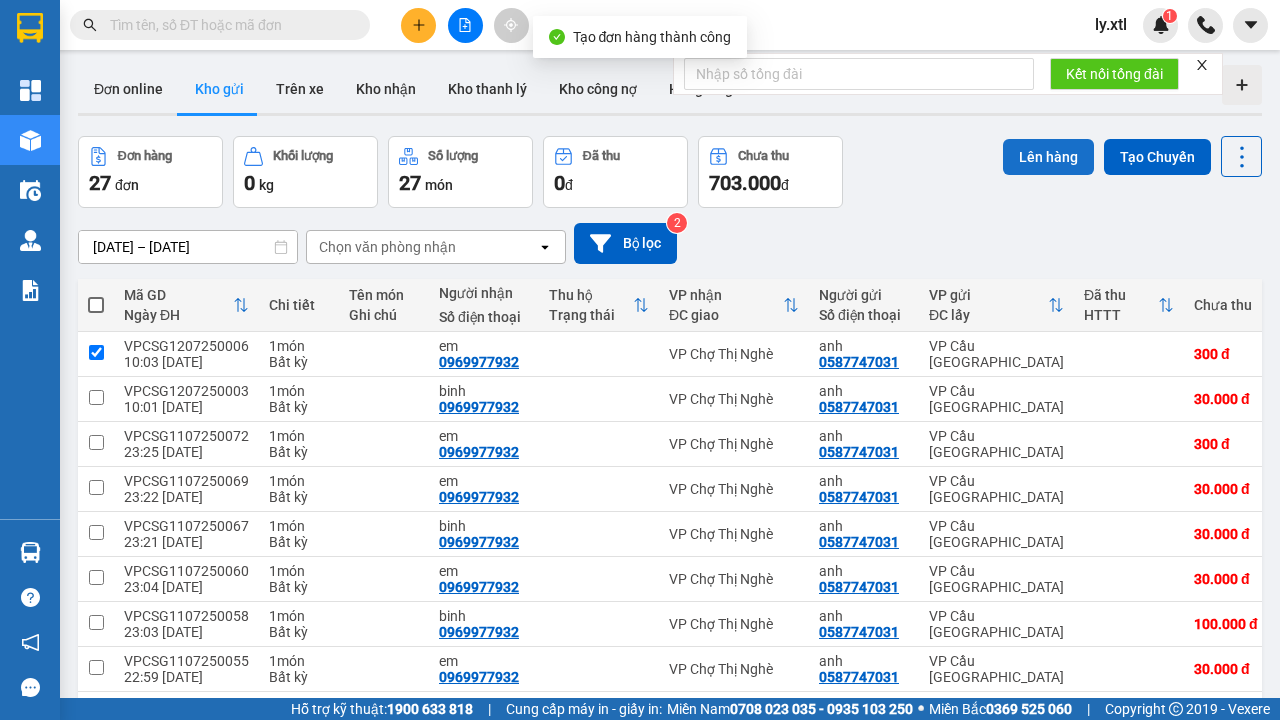 scroll, scrollTop: 0, scrollLeft: 0, axis: both 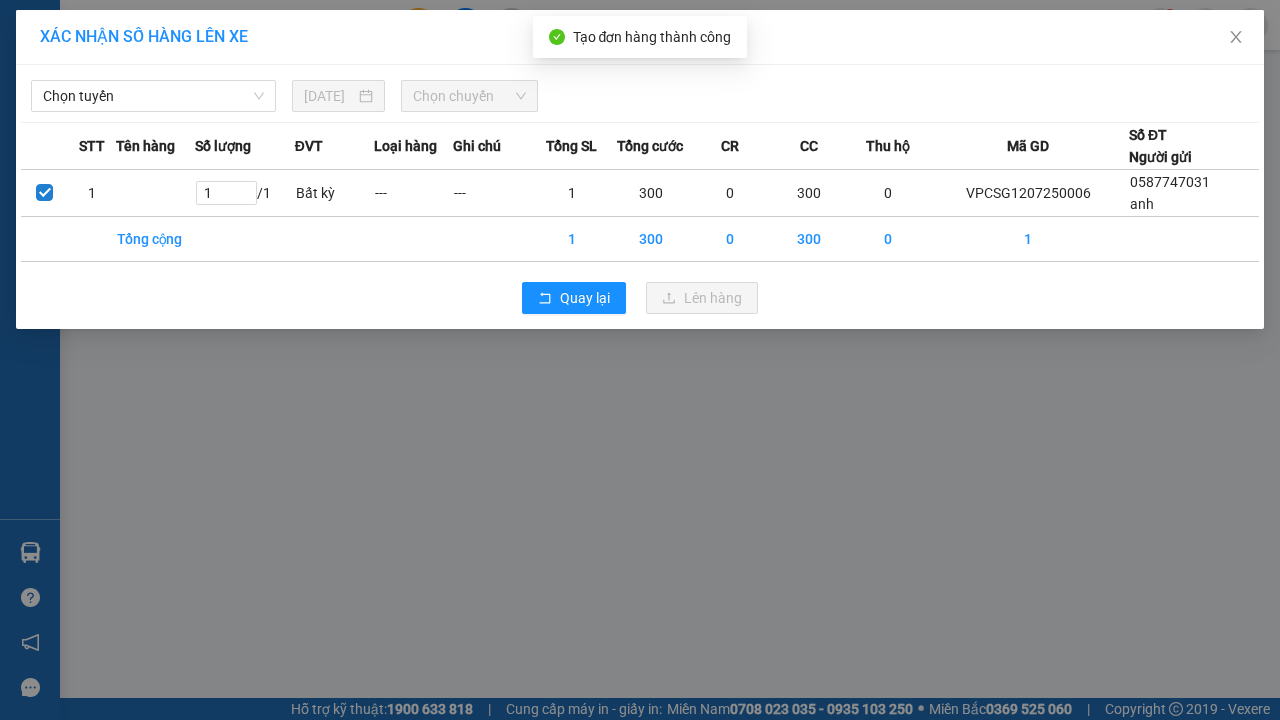 click on "Chọn tuyến" at bounding box center (153, 96) 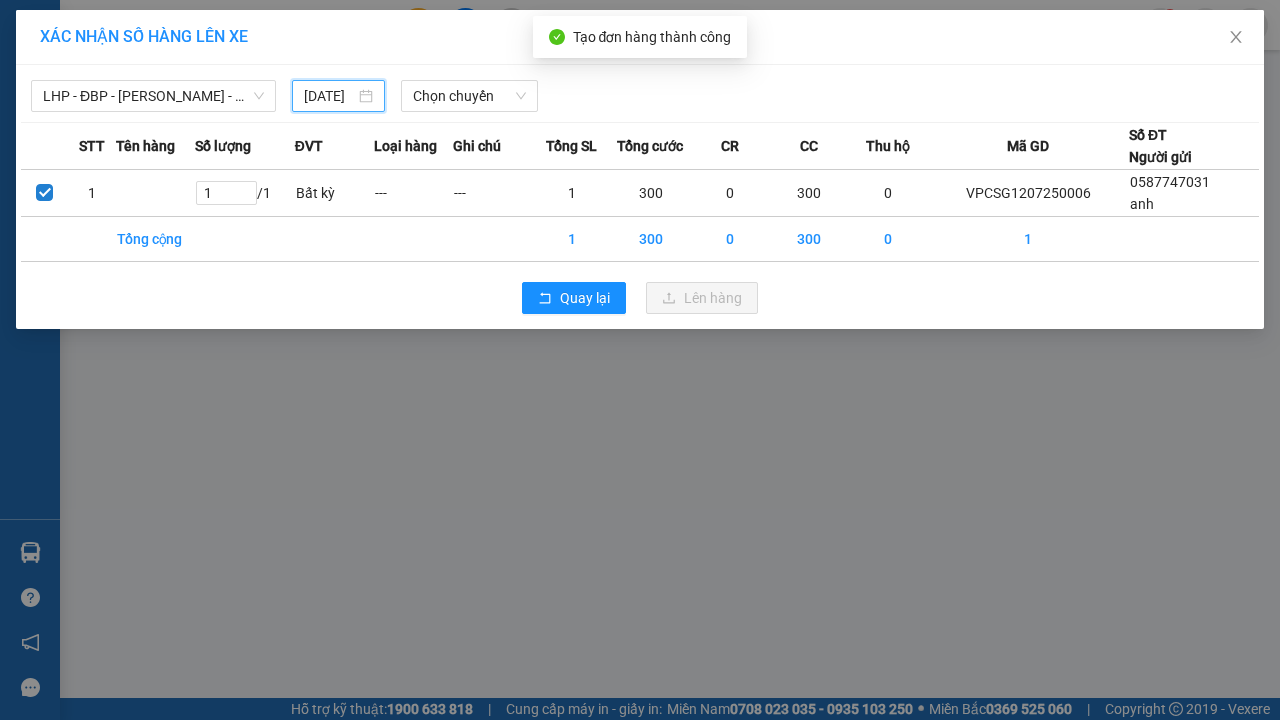 click on "12" at bounding box center (538, 242) 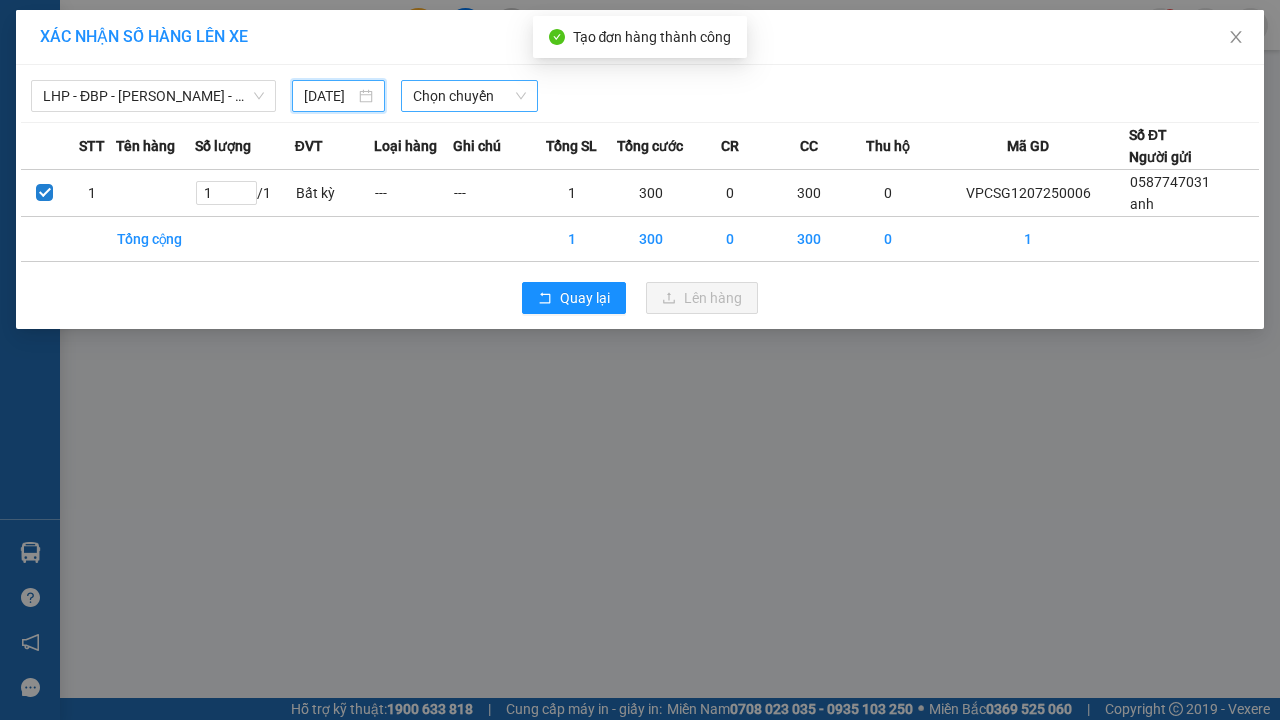 click on "Chọn chuyến" at bounding box center (469, 96) 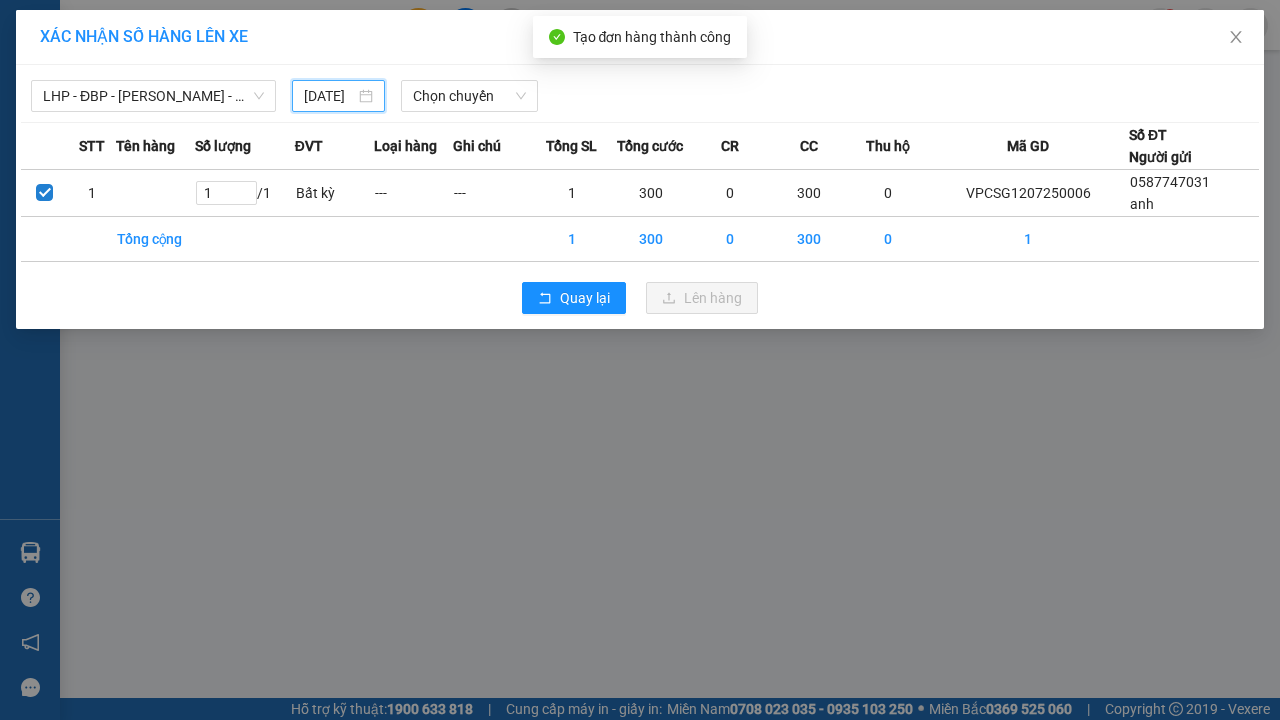 click on "Lên hàng" at bounding box center (713, 298) 